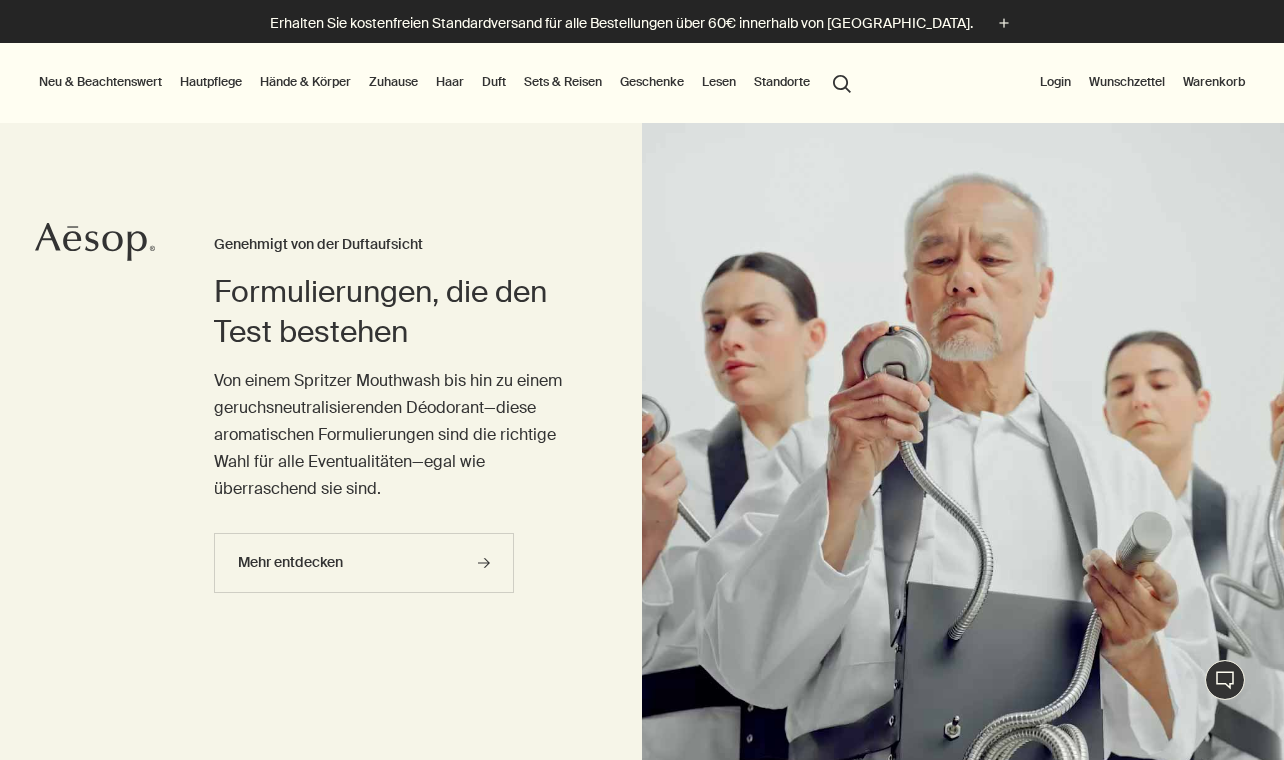scroll, scrollTop: 0, scrollLeft: 0, axis: both 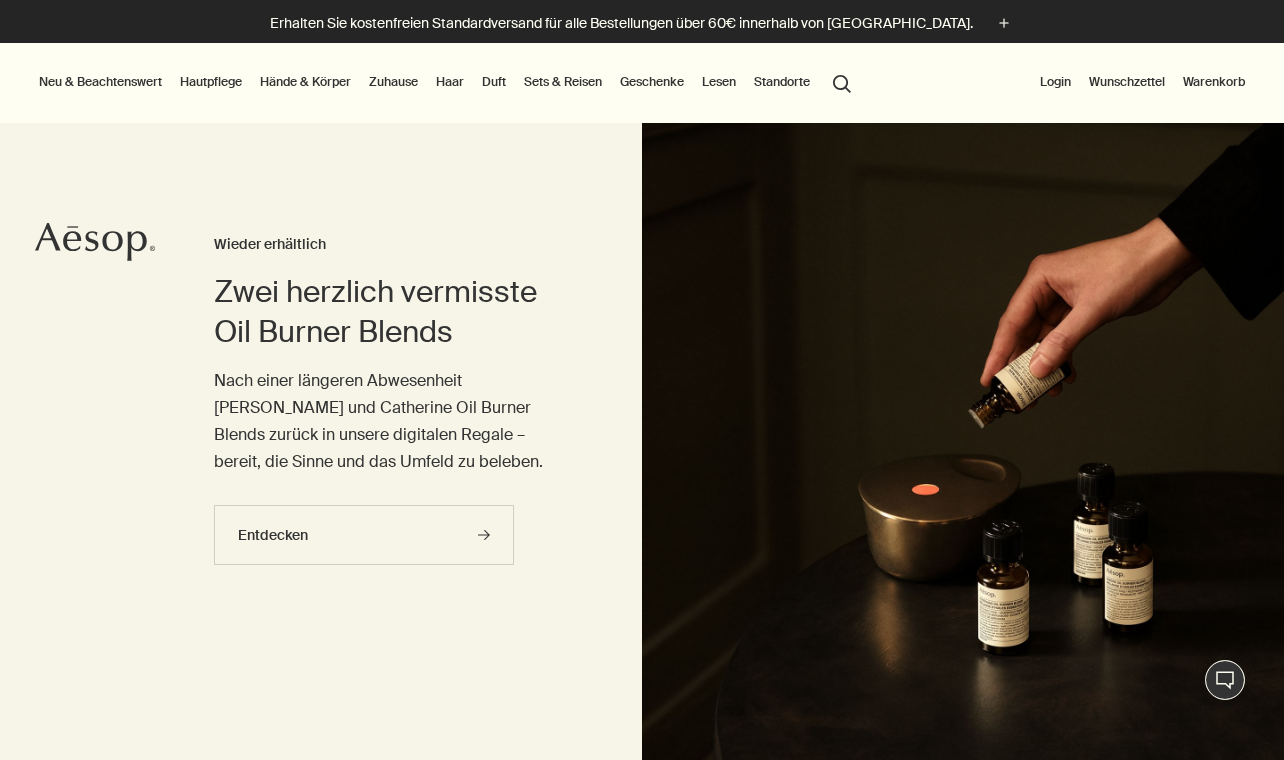 click on "Hautpflege" at bounding box center (211, 82) 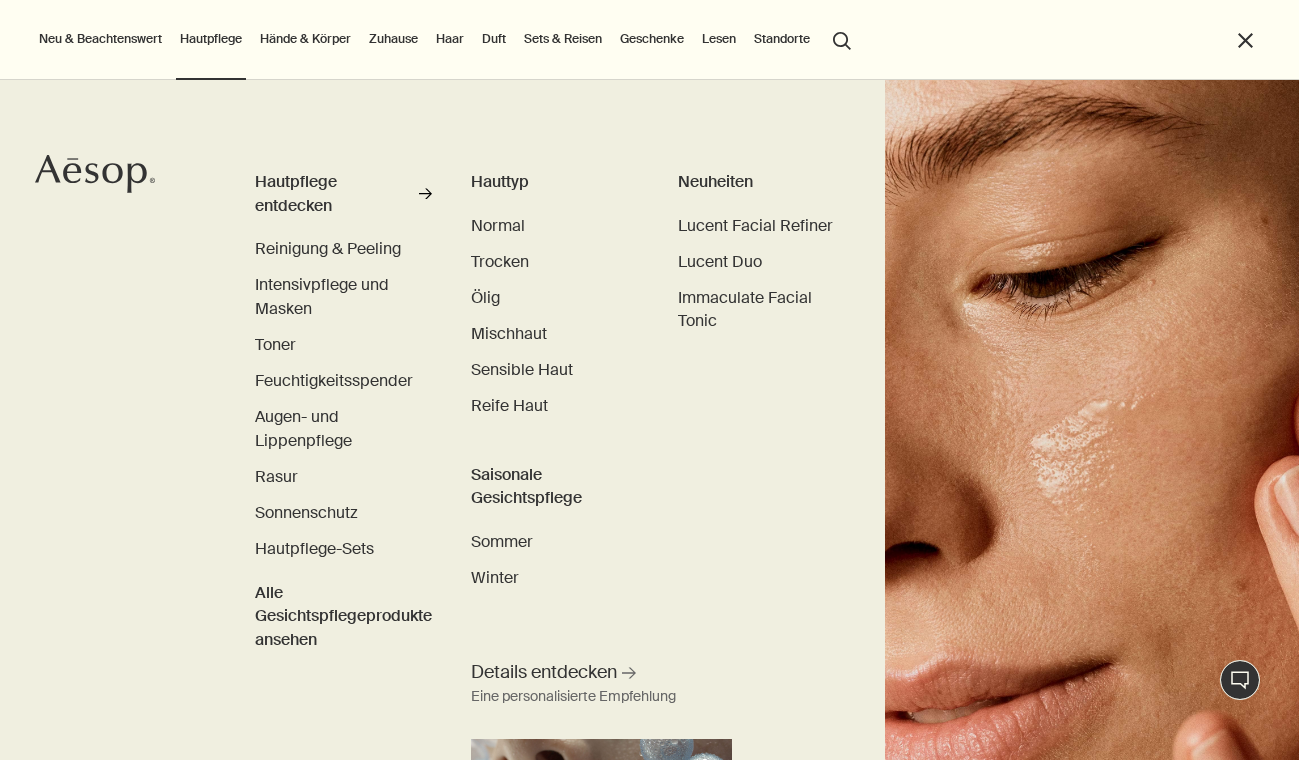click on "Hände & Körper" at bounding box center [305, 39] 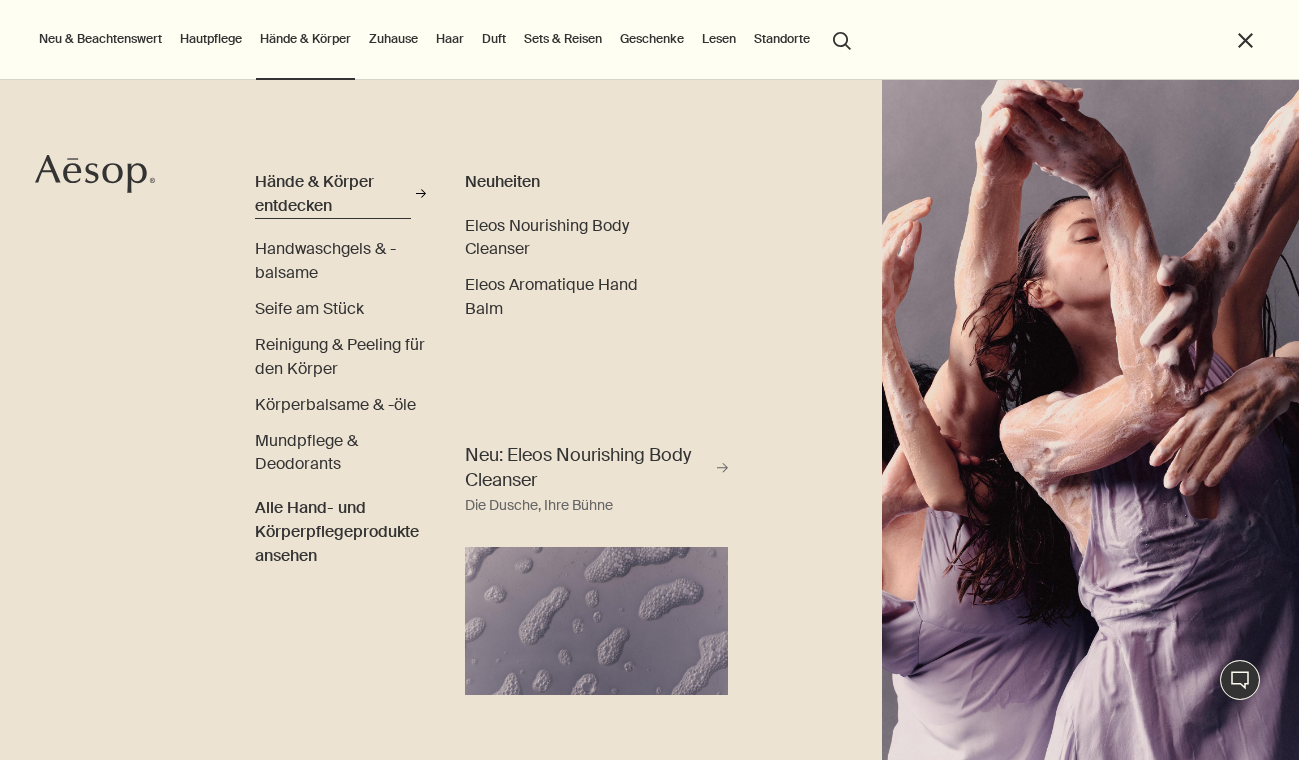 click on "Hände & Körper entdecken" at bounding box center [332, 193] 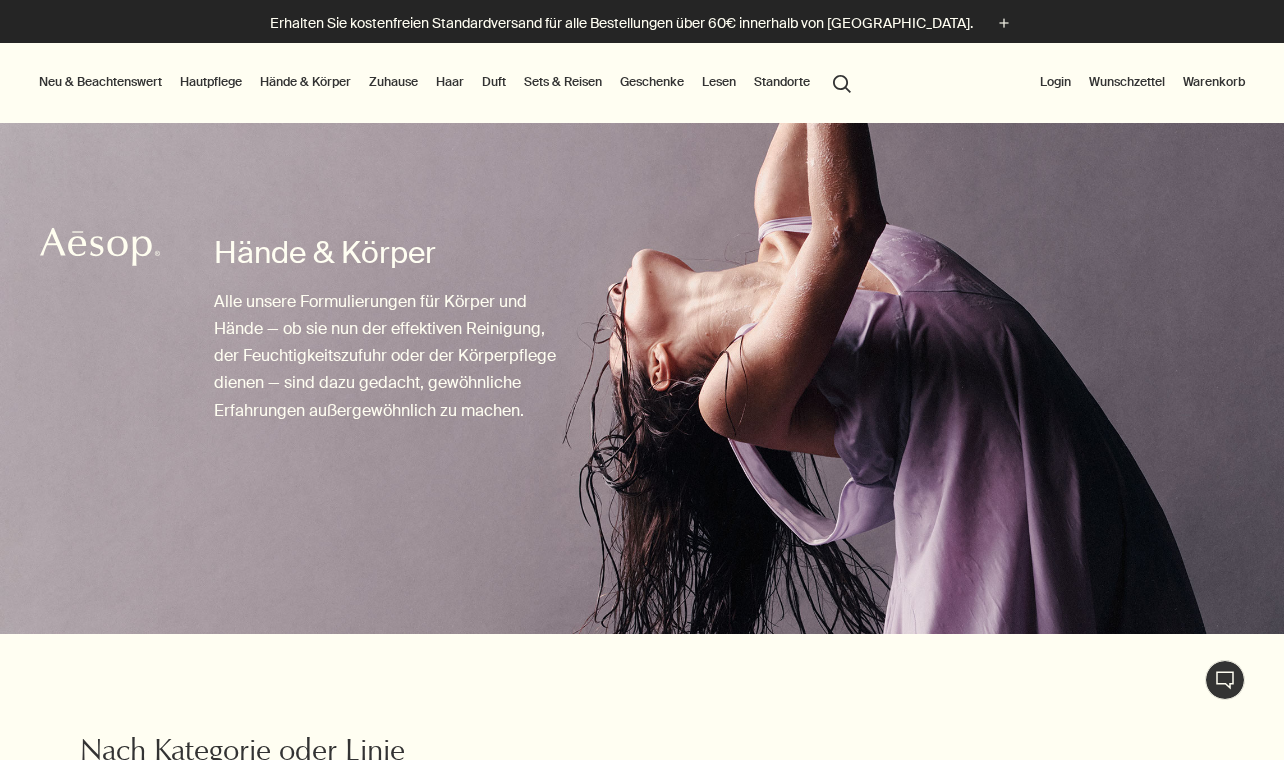 scroll, scrollTop: 0, scrollLeft: 0, axis: both 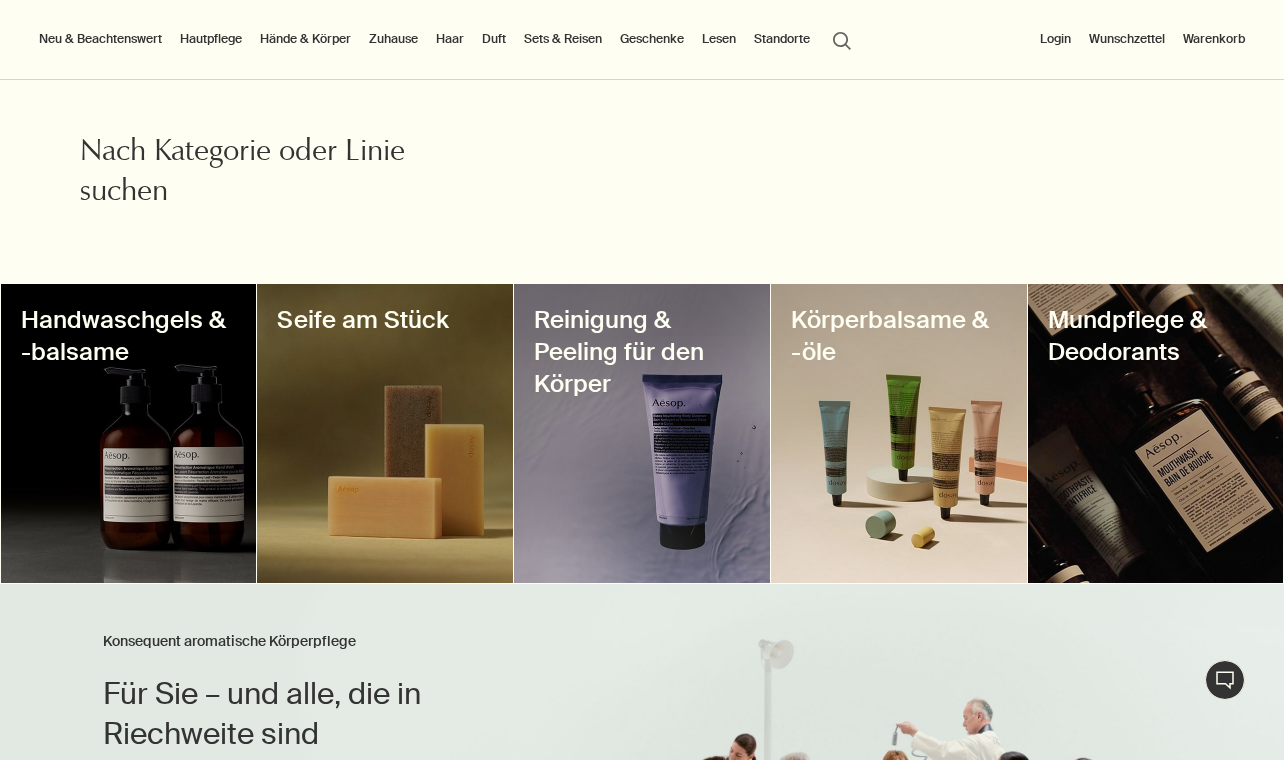 click at bounding box center [129, 433] 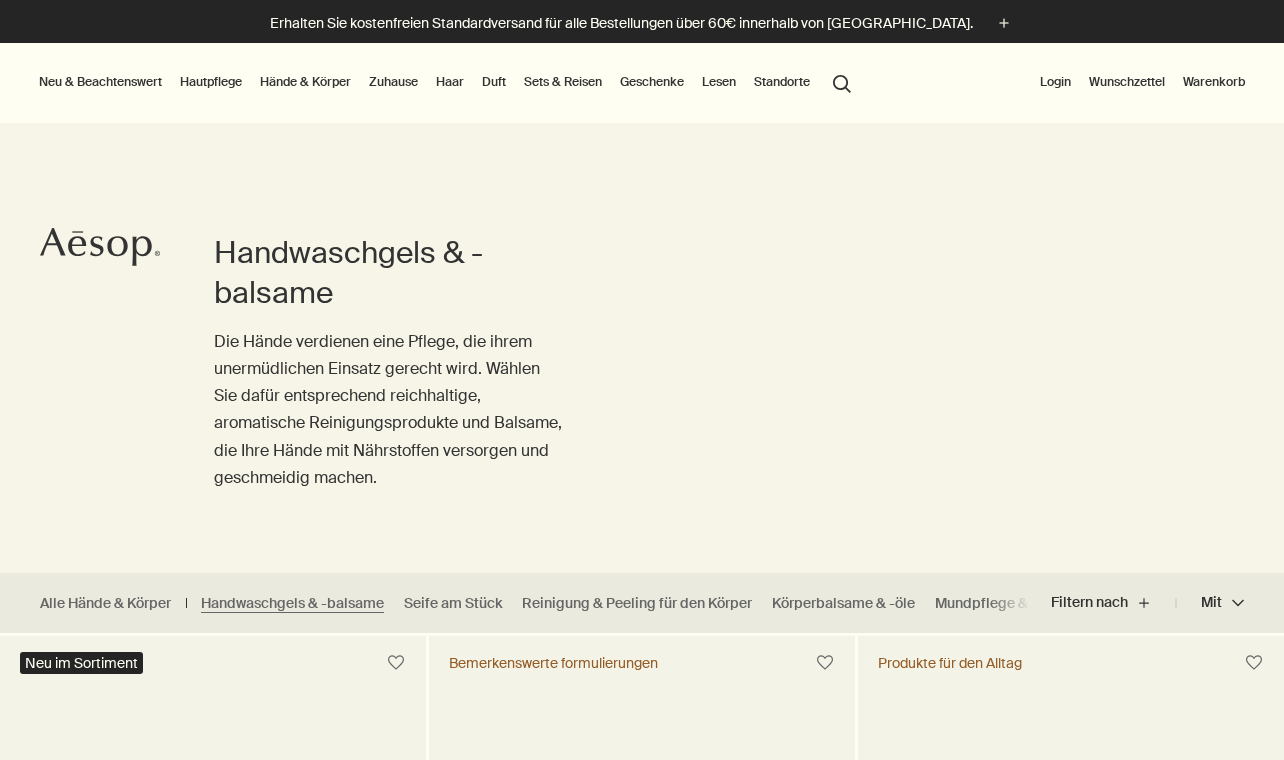 scroll, scrollTop: 0, scrollLeft: 0, axis: both 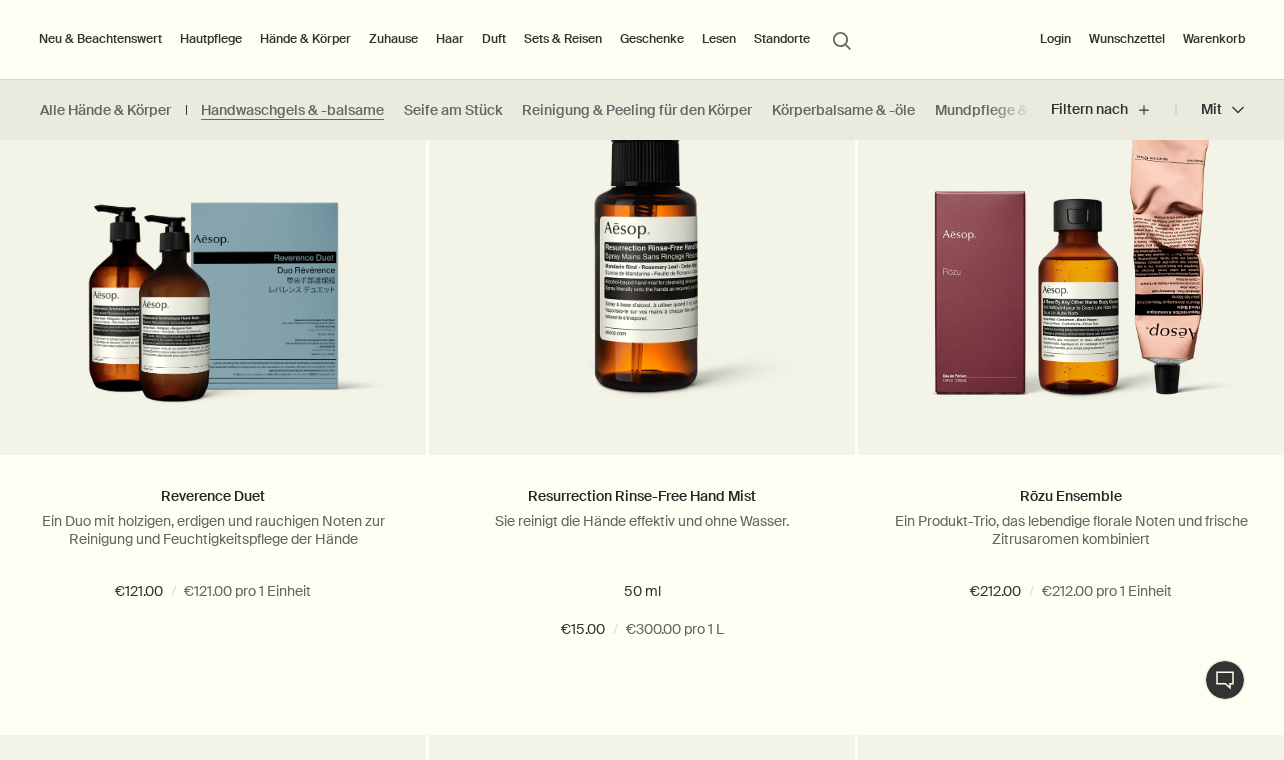 click on "Zuhause" at bounding box center [393, 39] 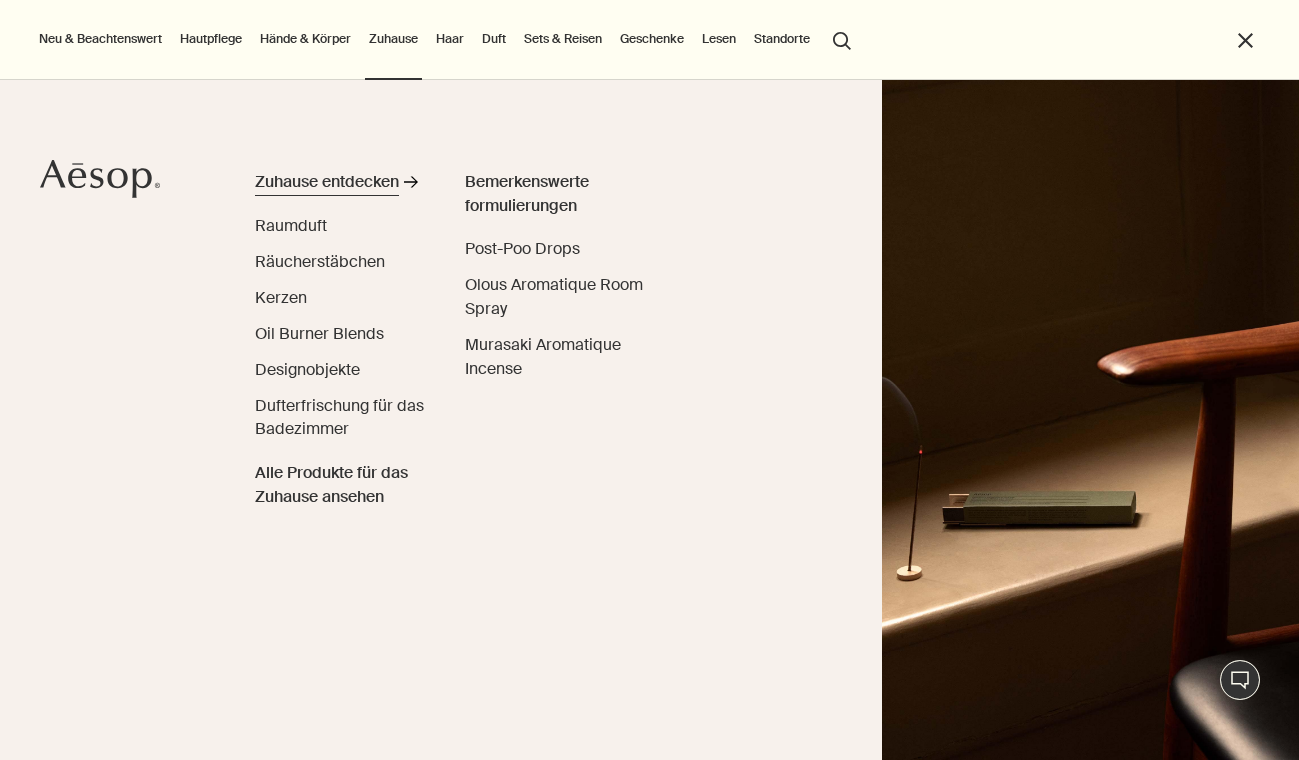 click on "Zuhause entdecken" at bounding box center [327, 182] 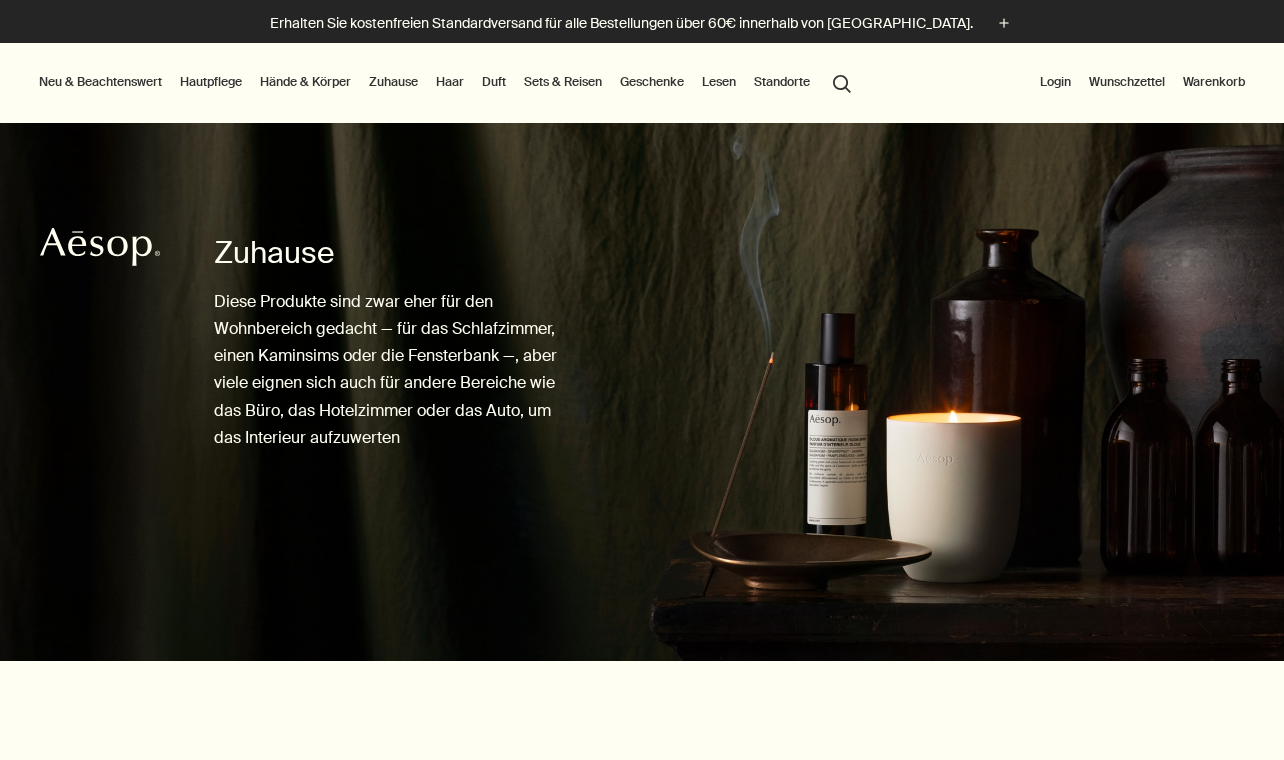 scroll, scrollTop: 0, scrollLeft: 0, axis: both 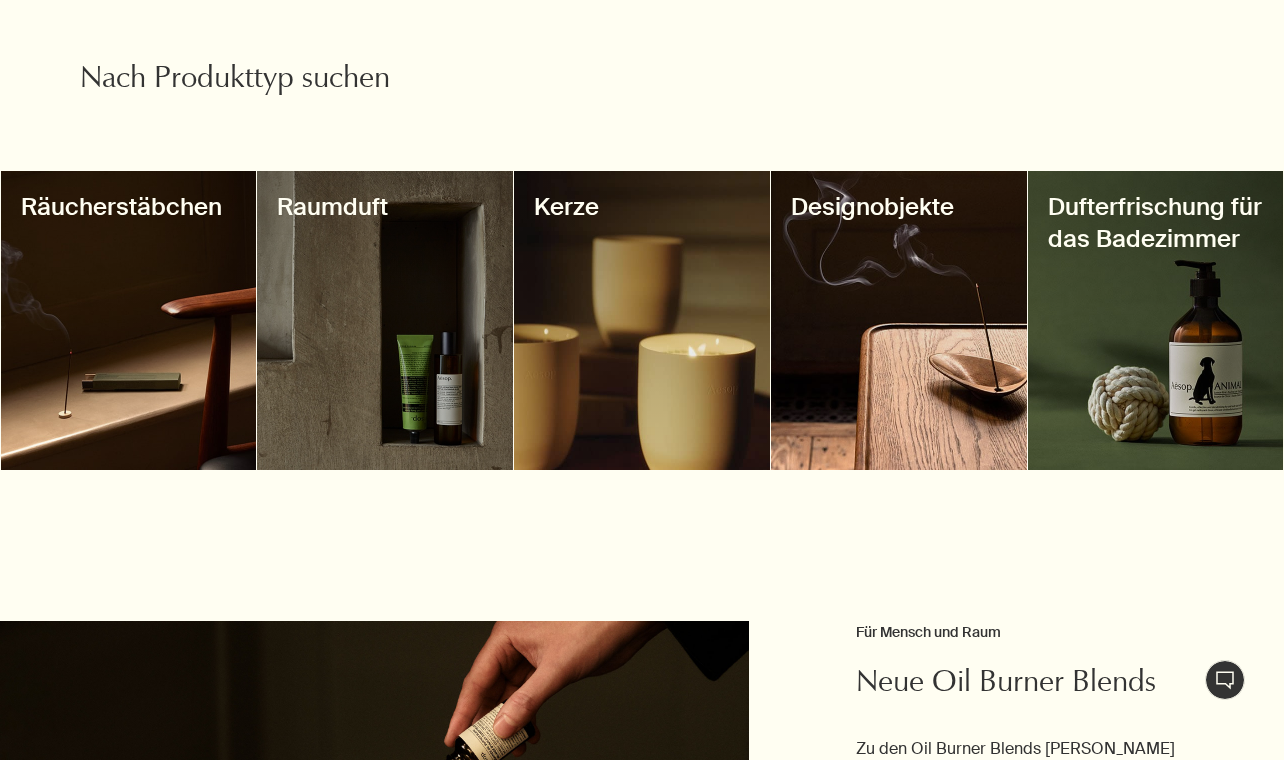 click at bounding box center [899, 320] 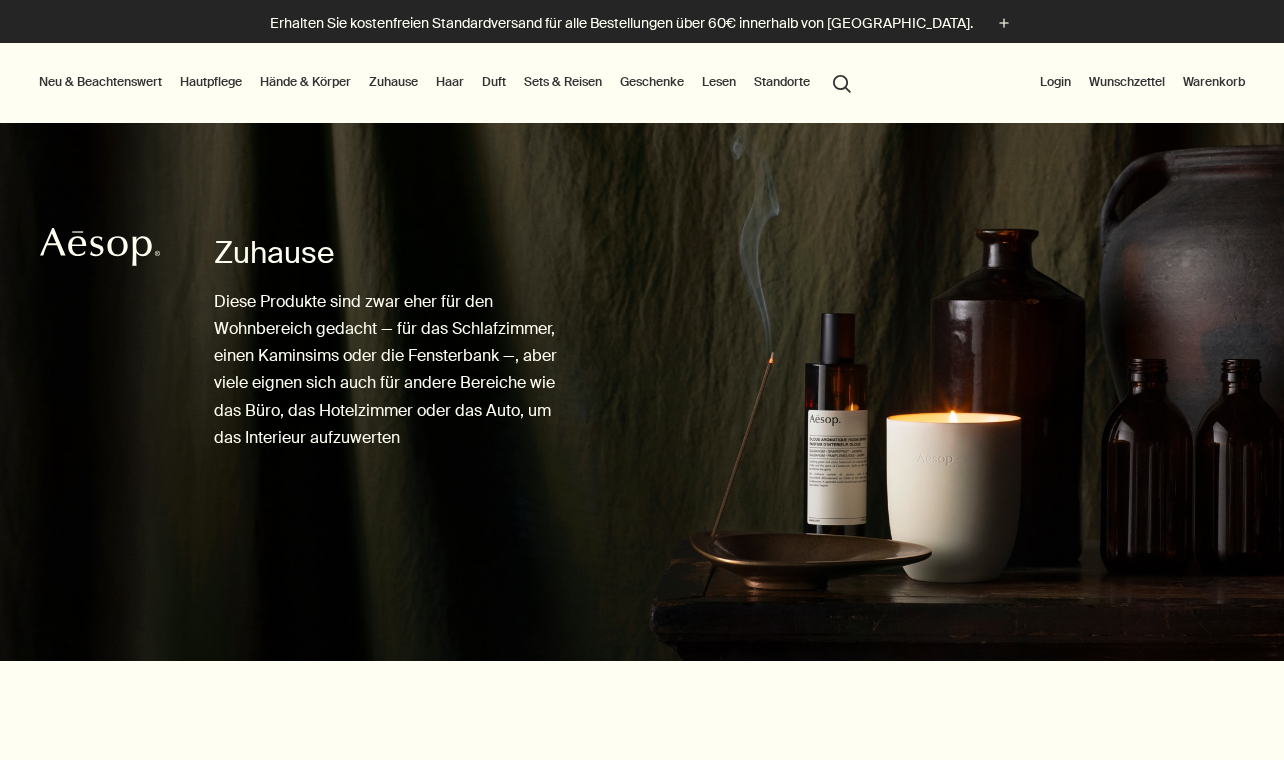 scroll, scrollTop: 0, scrollLeft: 0, axis: both 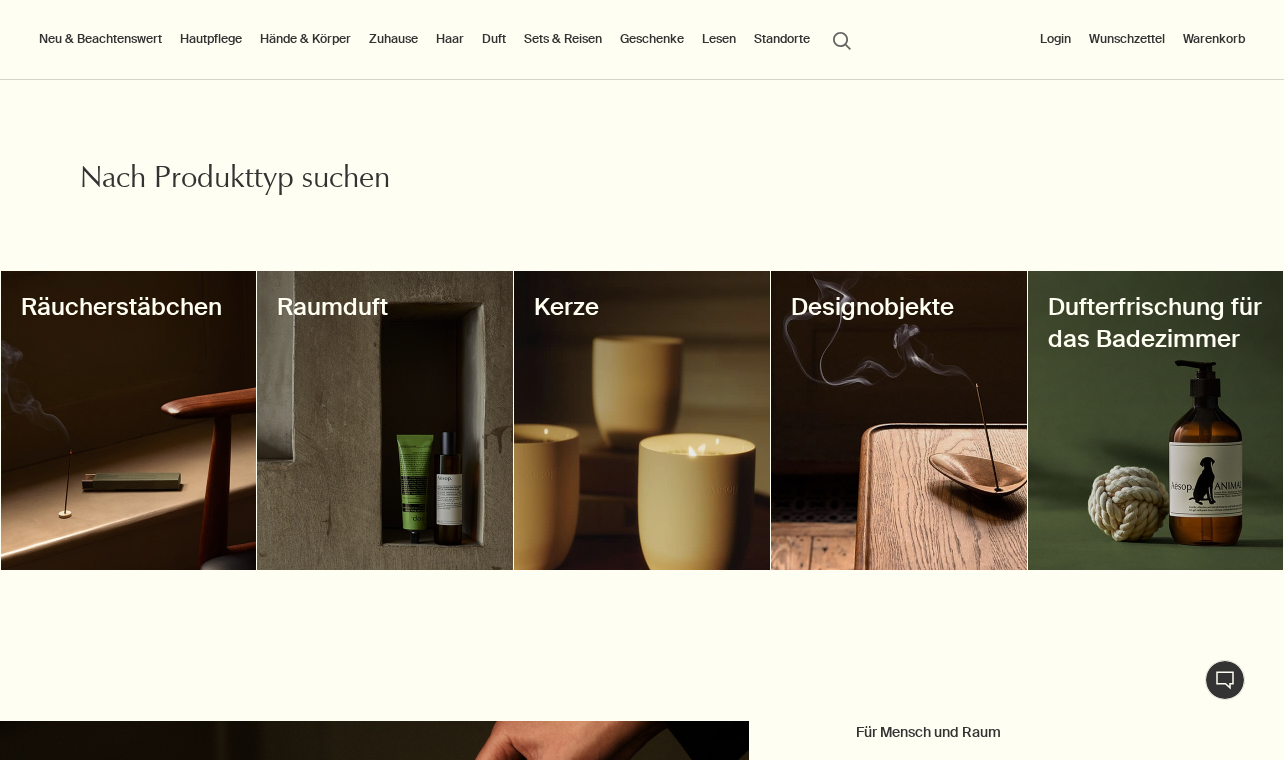 click at bounding box center (899, 420) 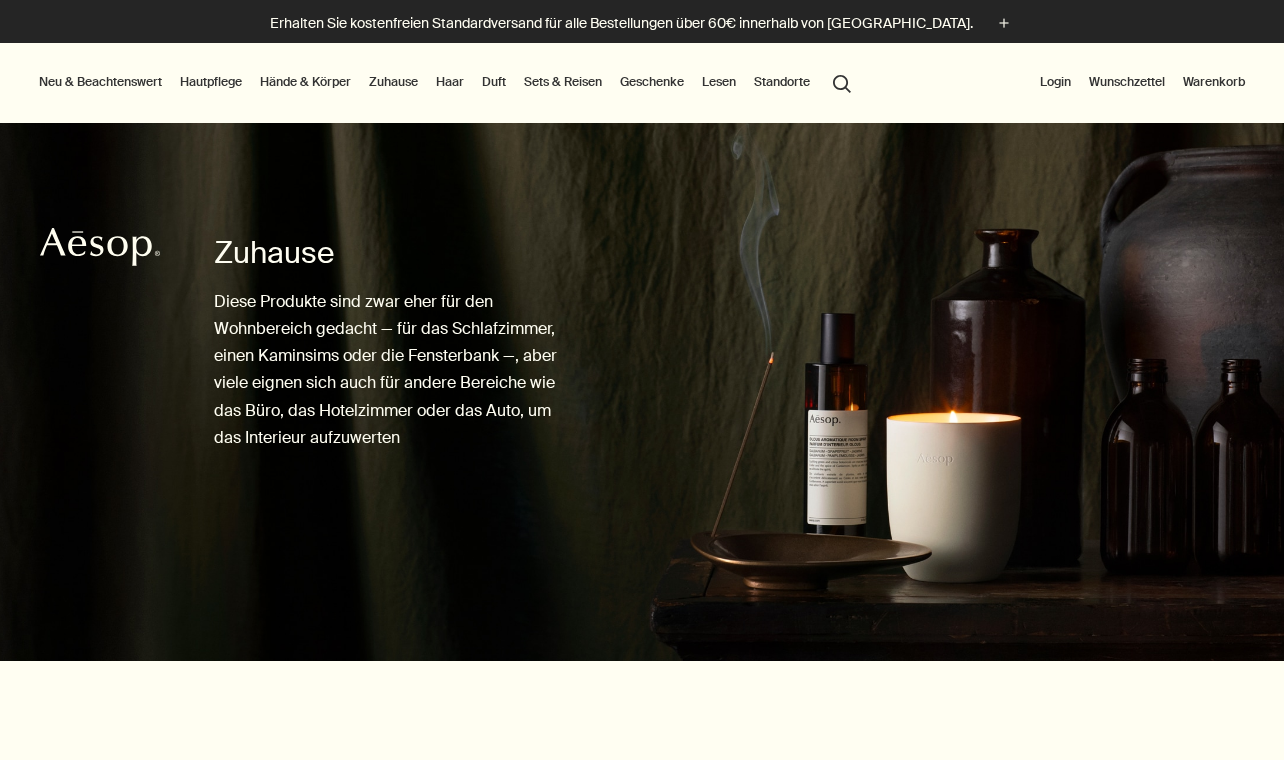 scroll, scrollTop: 0, scrollLeft: 0, axis: both 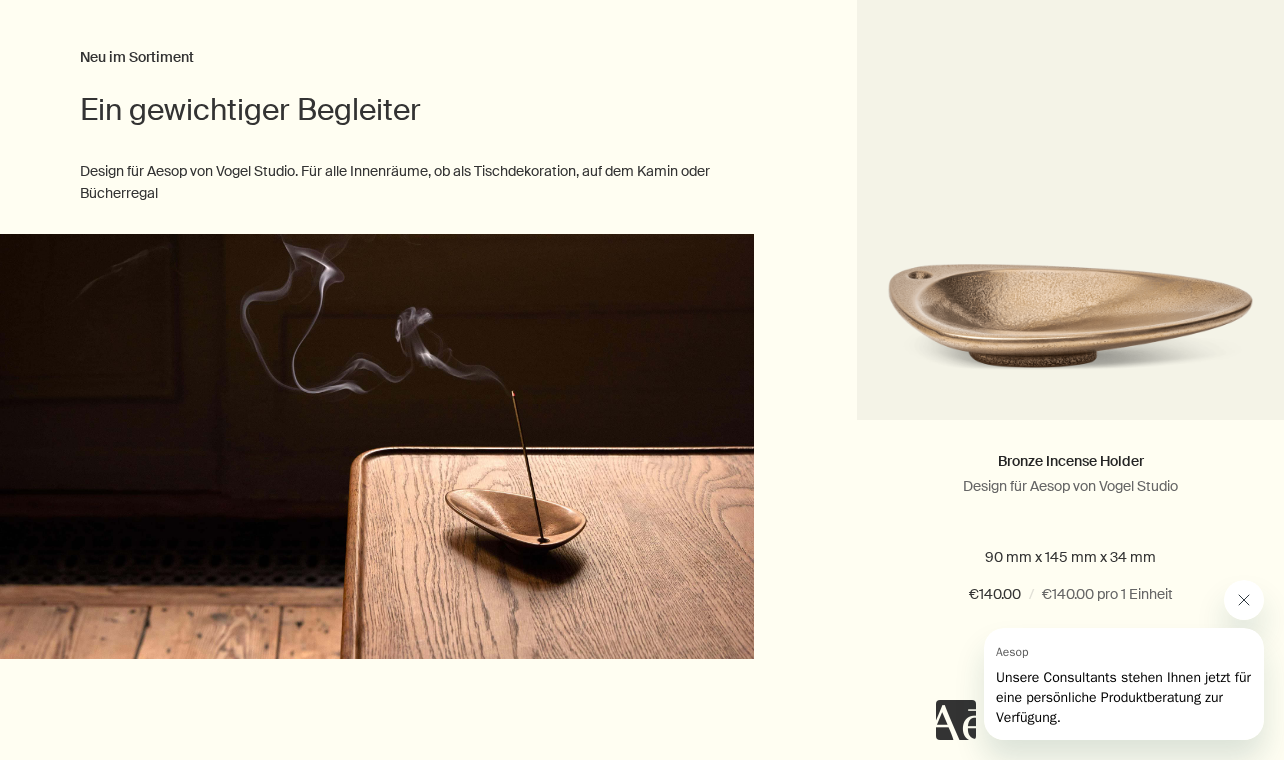 click at bounding box center (1244, 600) 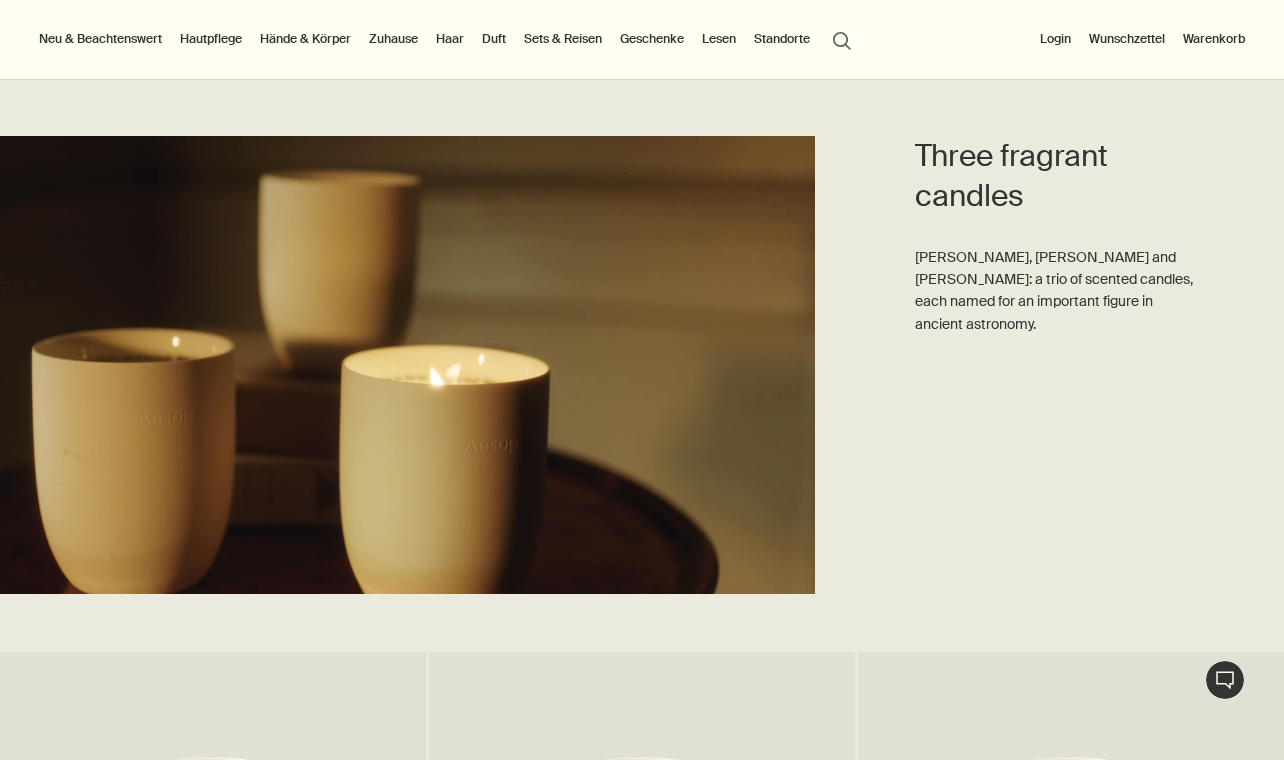 scroll, scrollTop: 4600, scrollLeft: 0, axis: vertical 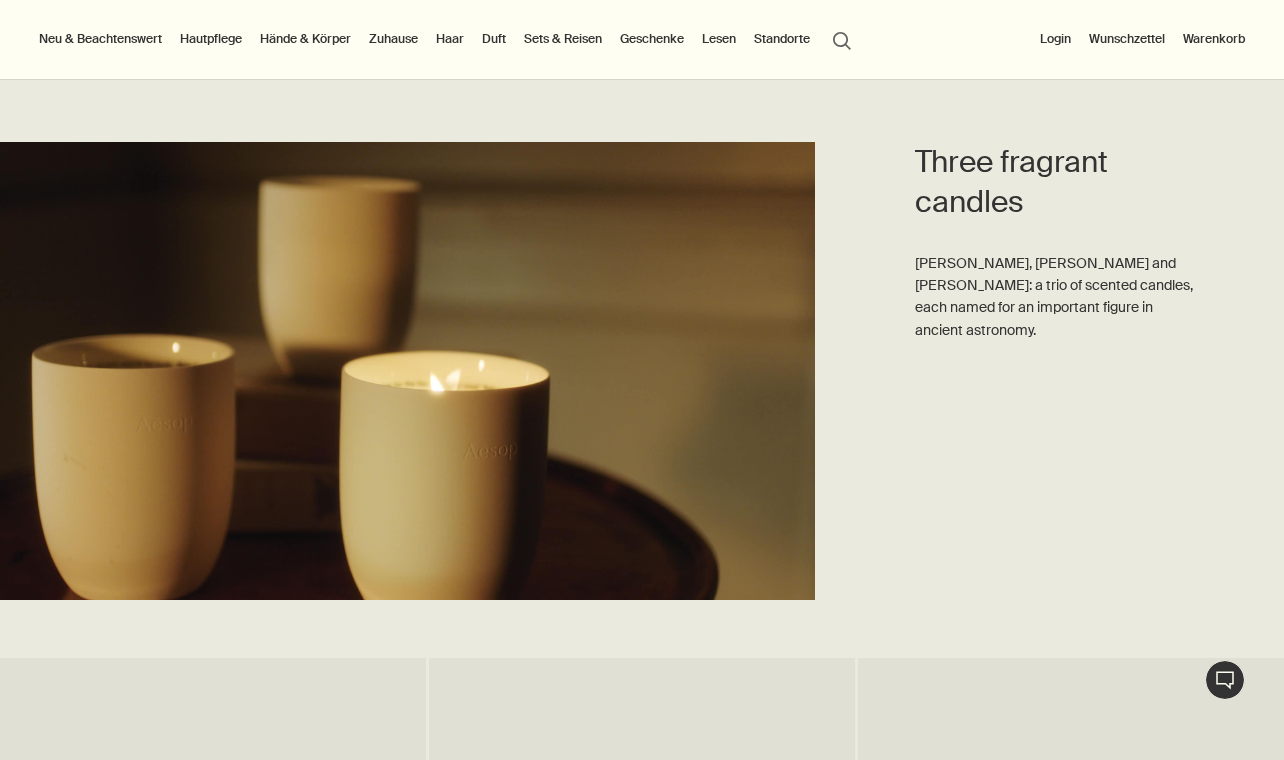 click on "Zuhause" at bounding box center (393, 39) 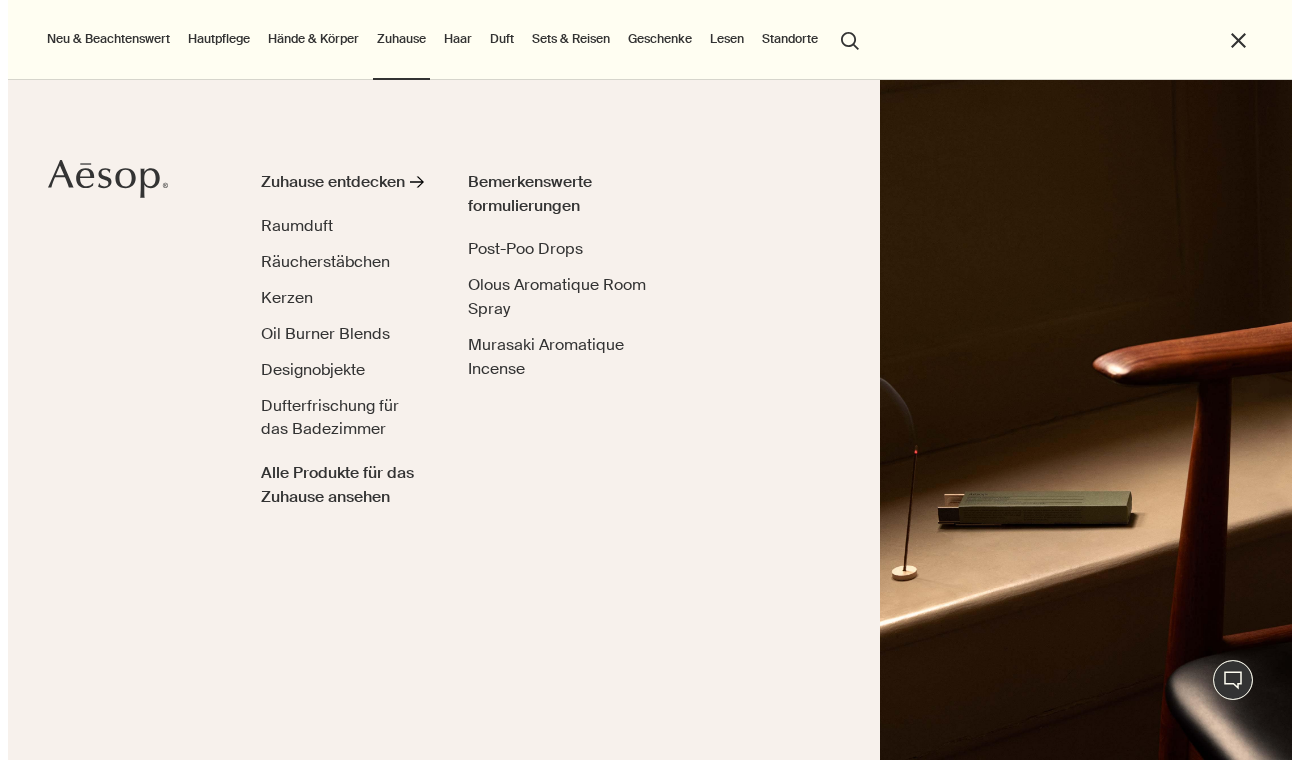 scroll, scrollTop: 4617, scrollLeft: 0, axis: vertical 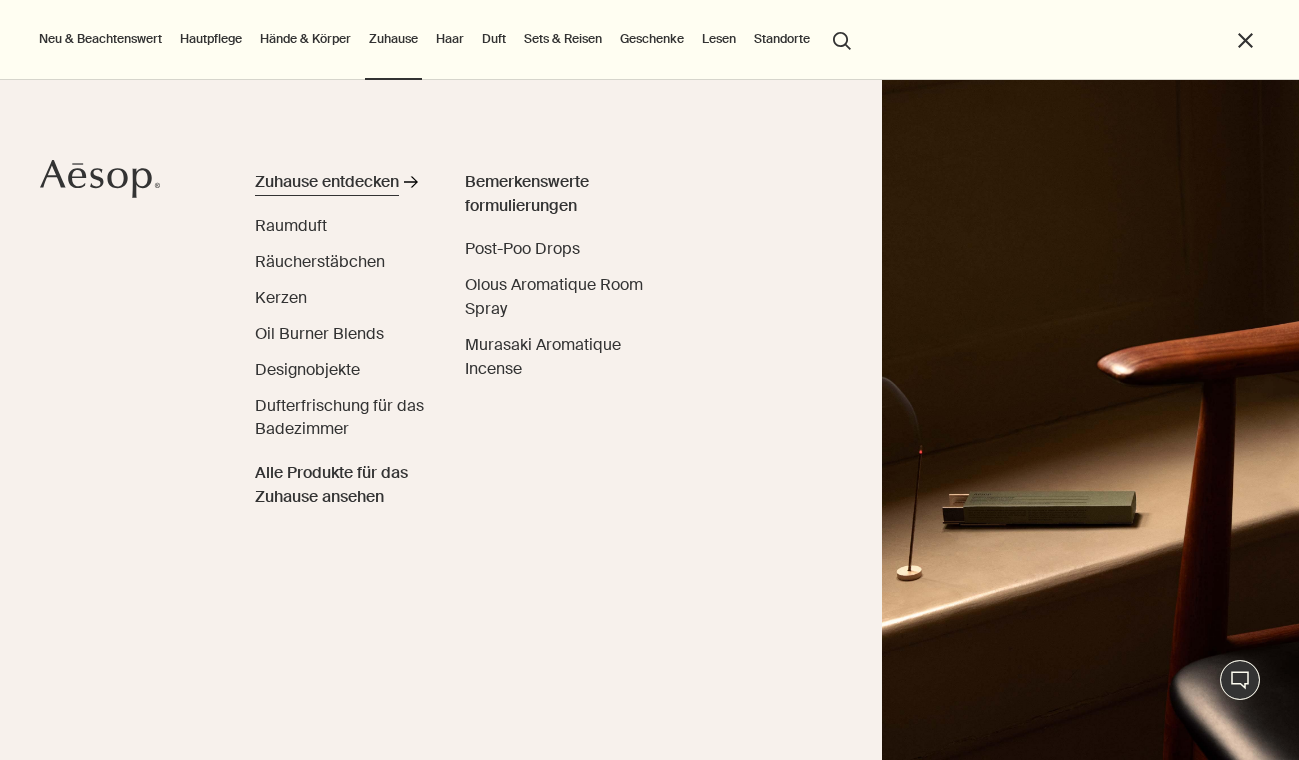 click on "Zuhause entdecken" at bounding box center (327, 182) 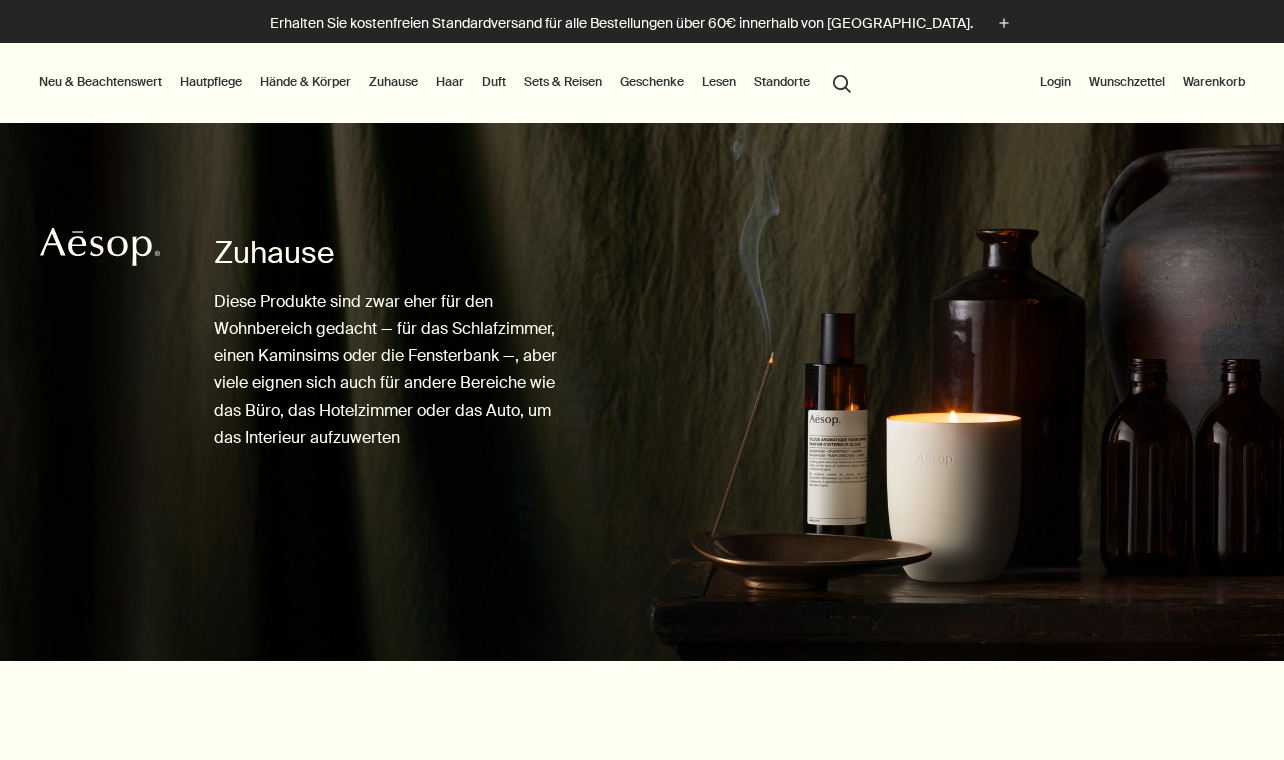 scroll, scrollTop: 93, scrollLeft: 0, axis: vertical 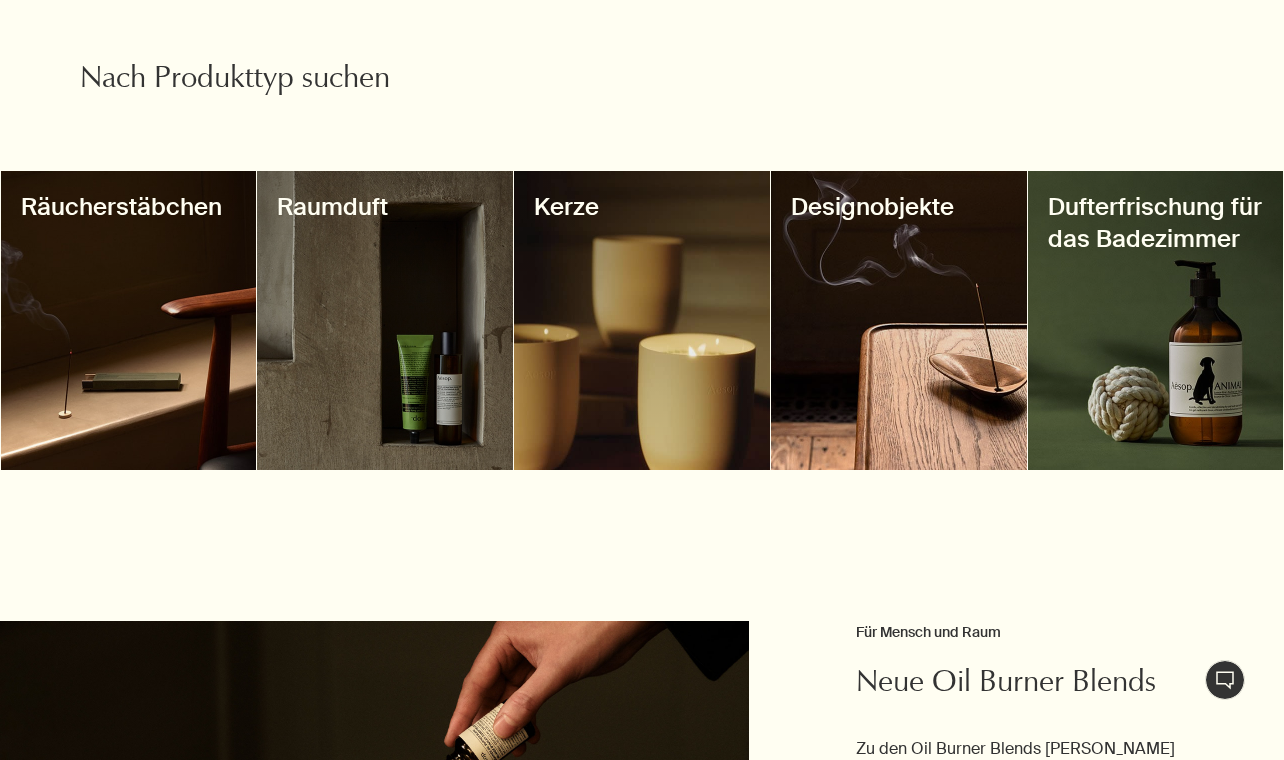 click at bounding box center [1156, 320] 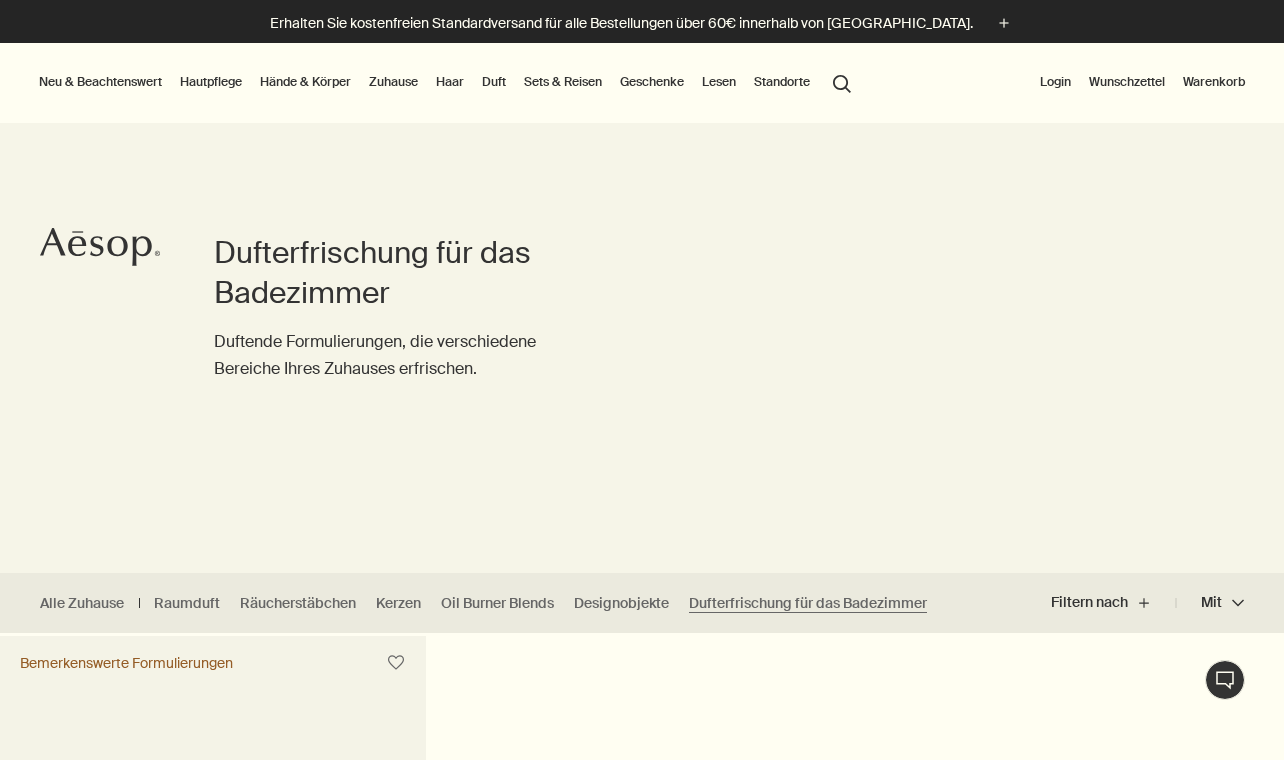 scroll, scrollTop: 0, scrollLeft: 0, axis: both 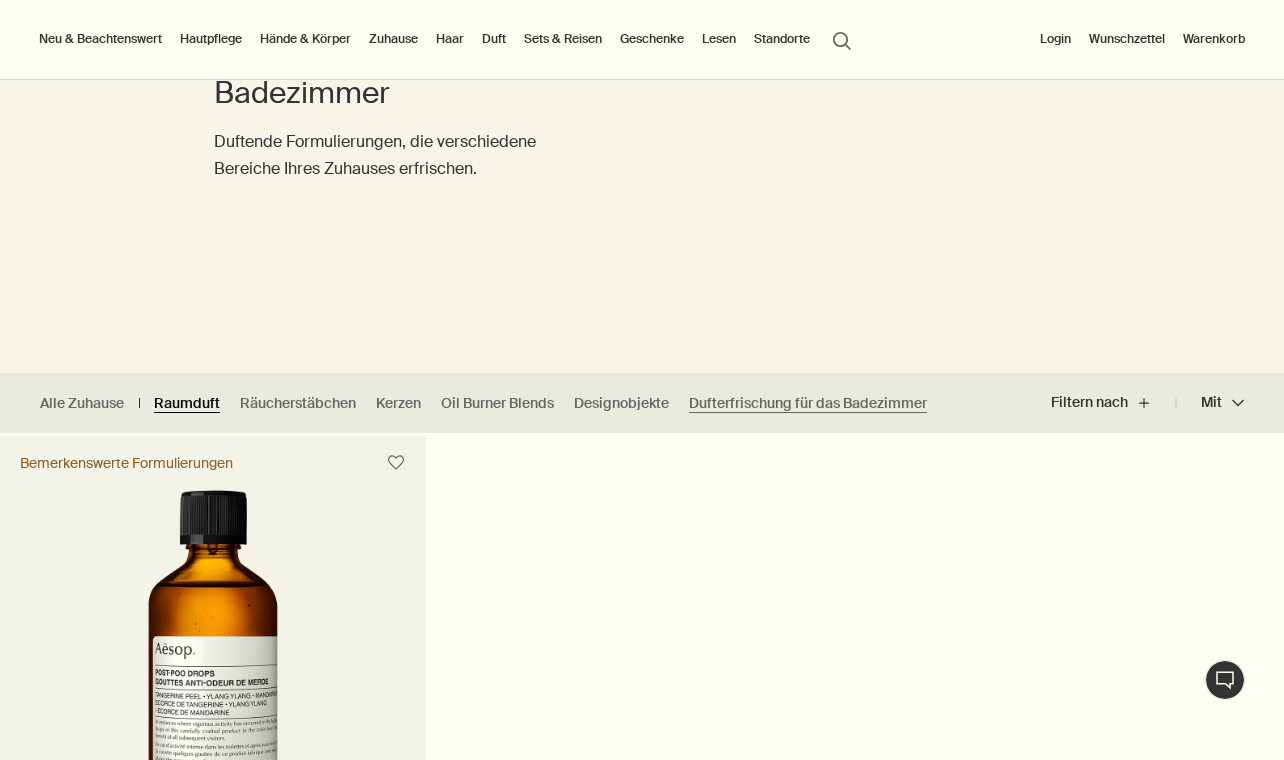 click on "Raumduft" at bounding box center (187, 403) 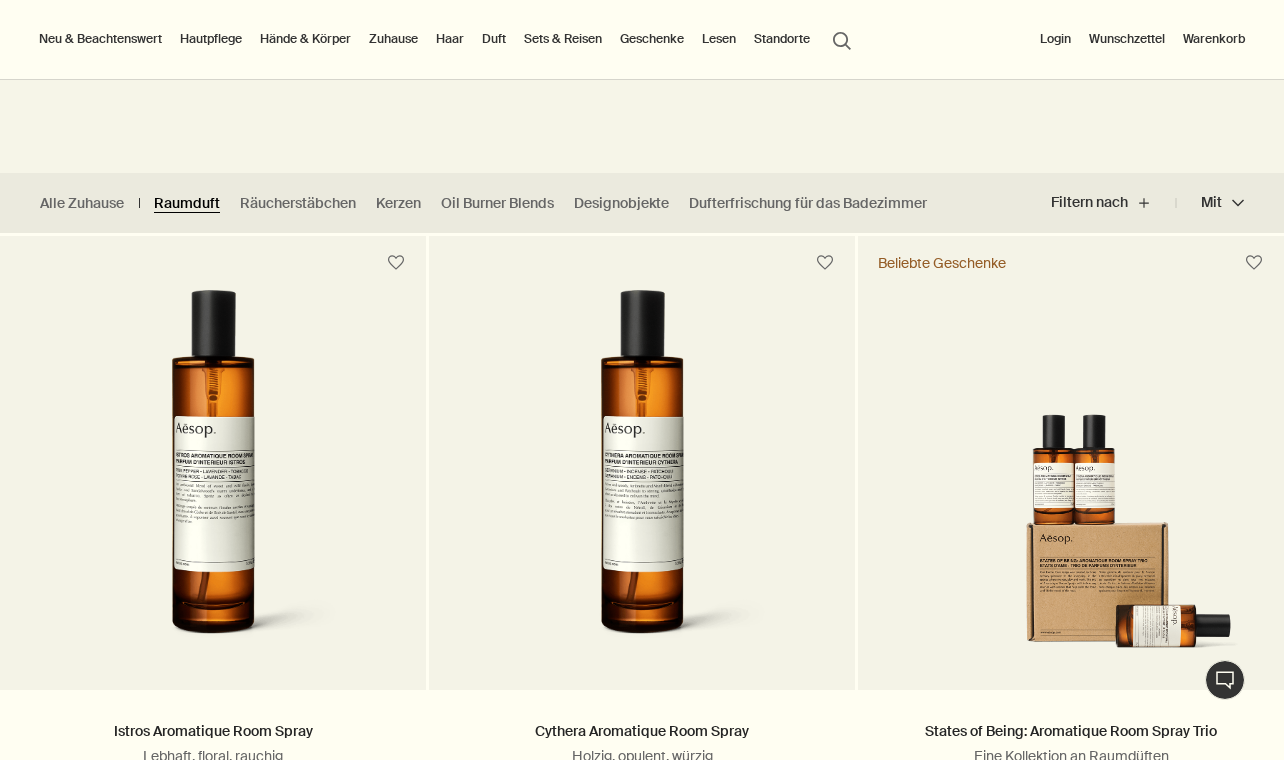 scroll, scrollTop: 0, scrollLeft: 0, axis: both 